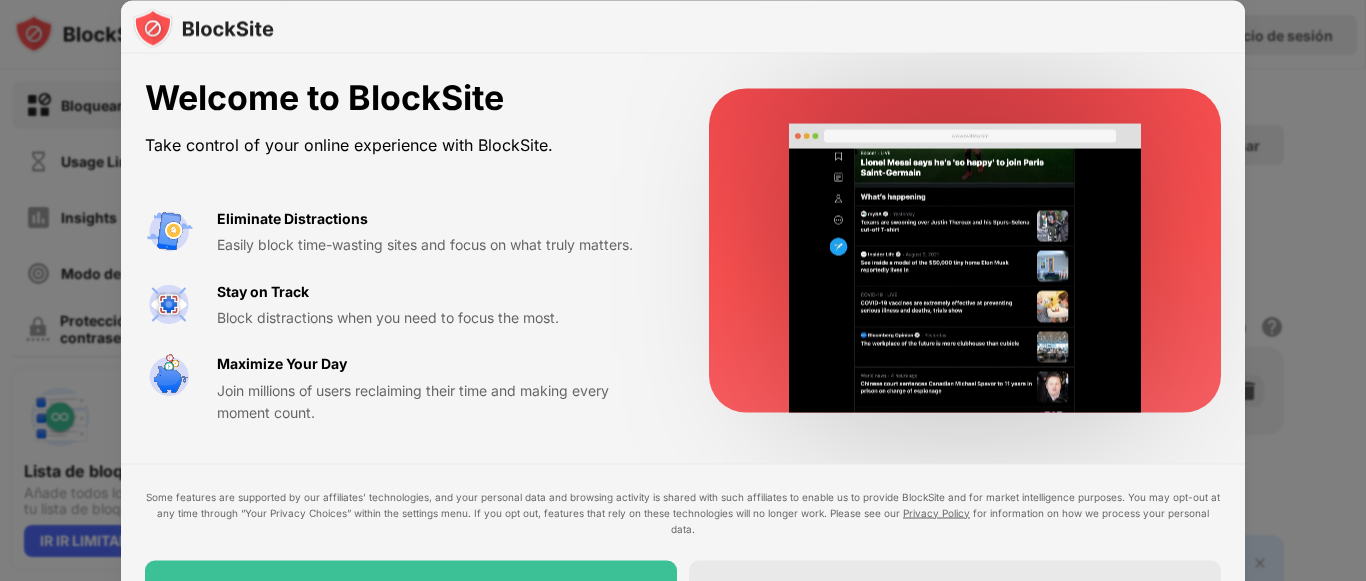 scroll, scrollTop: 0, scrollLeft: 0, axis: both 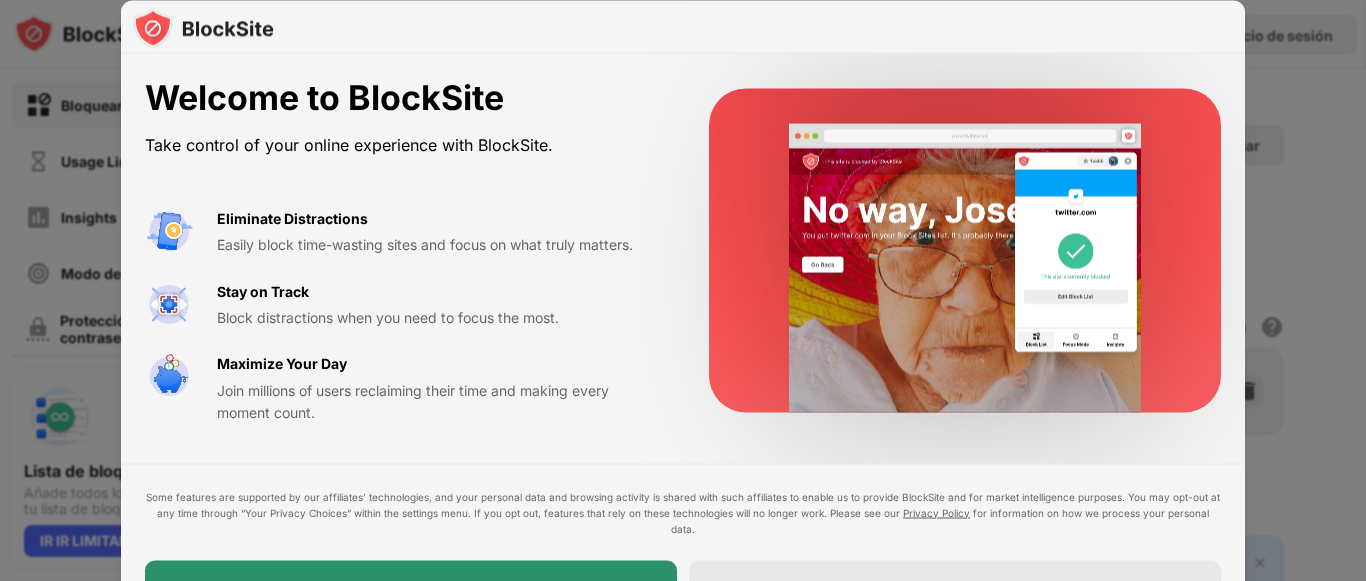 click on "I Accept" at bounding box center [411, 588] 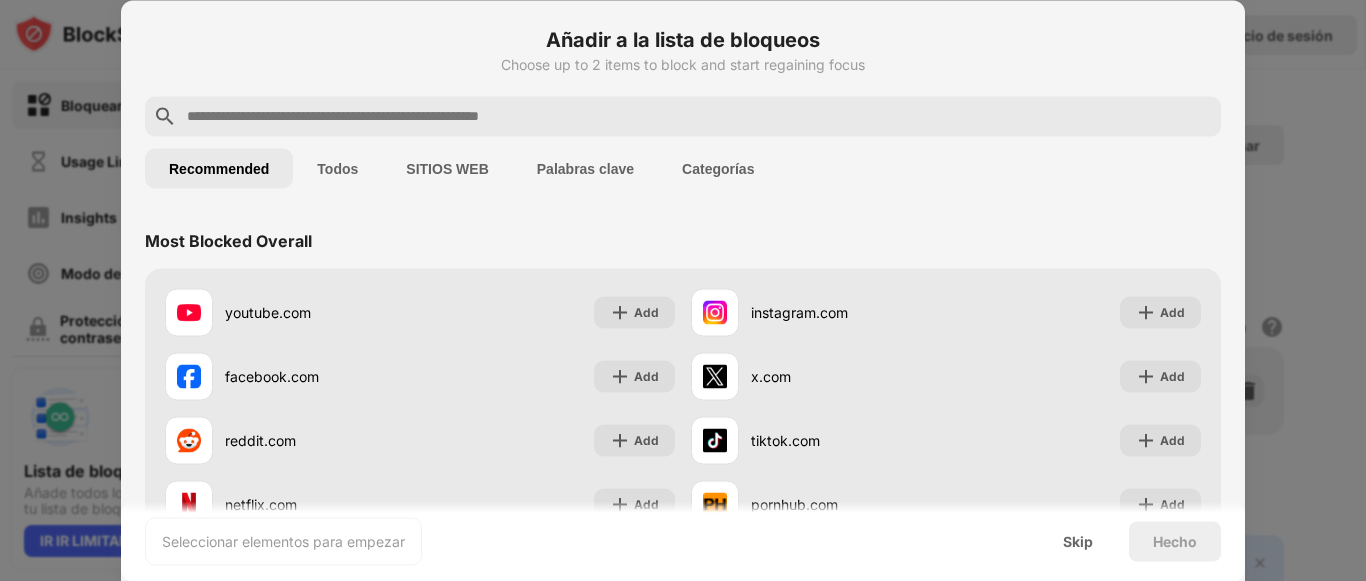 click on "SITIOS WEB" at bounding box center [447, 168] 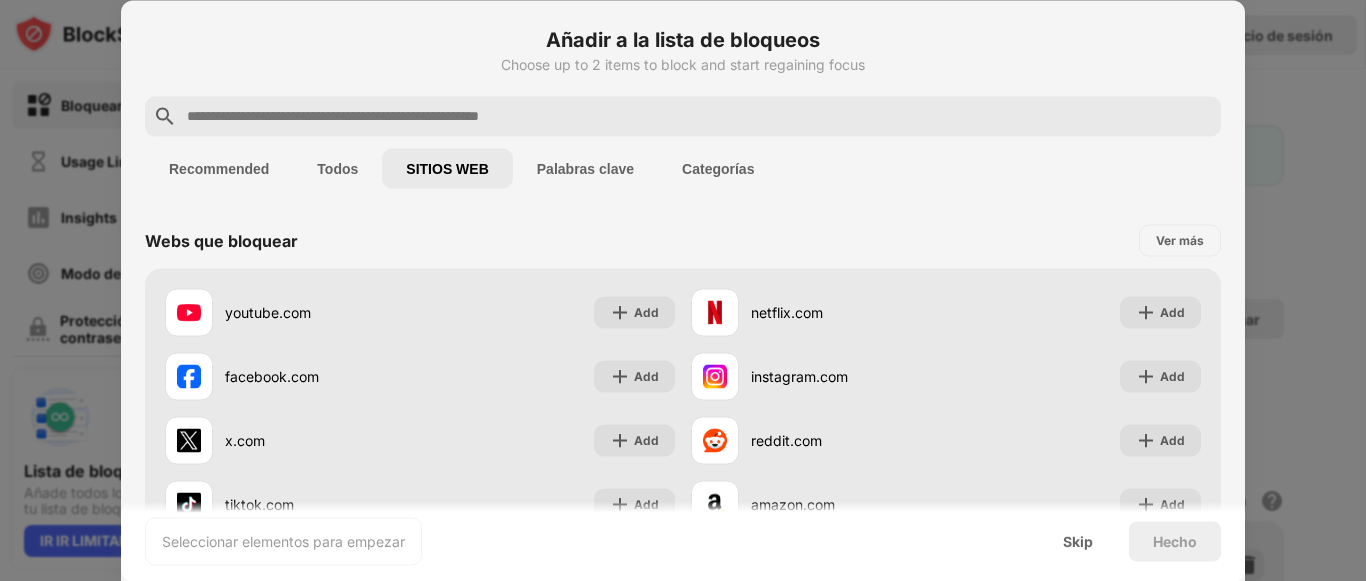scroll, scrollTop: 0, scrollLeft: 0, axis: both 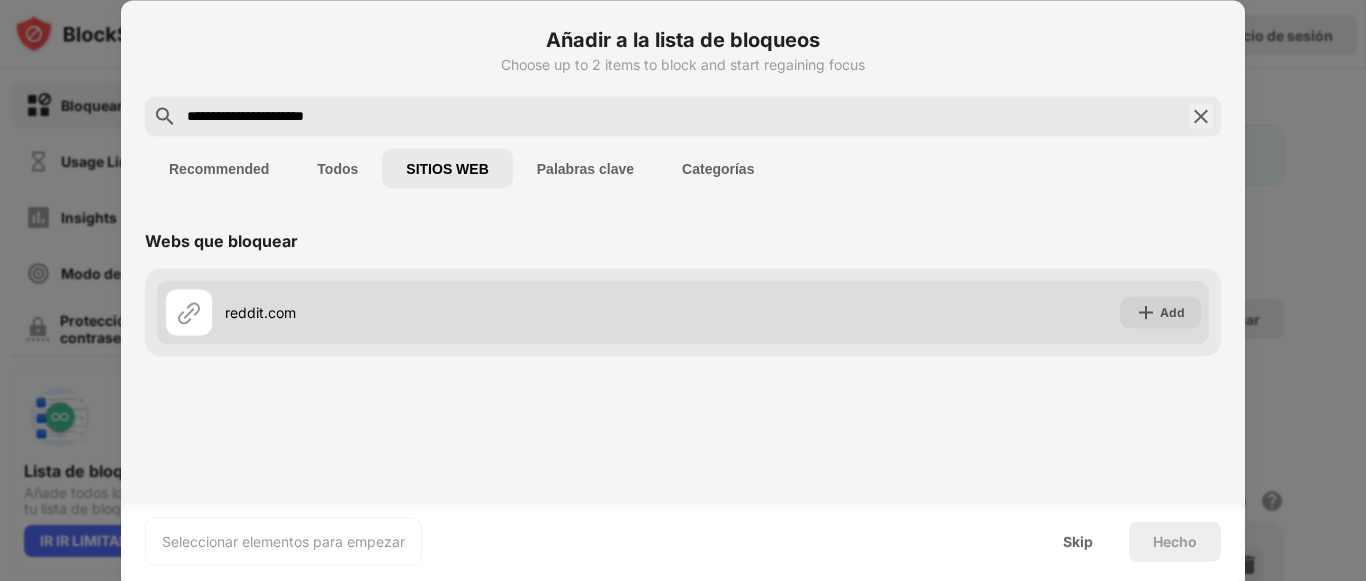 type on "**********" 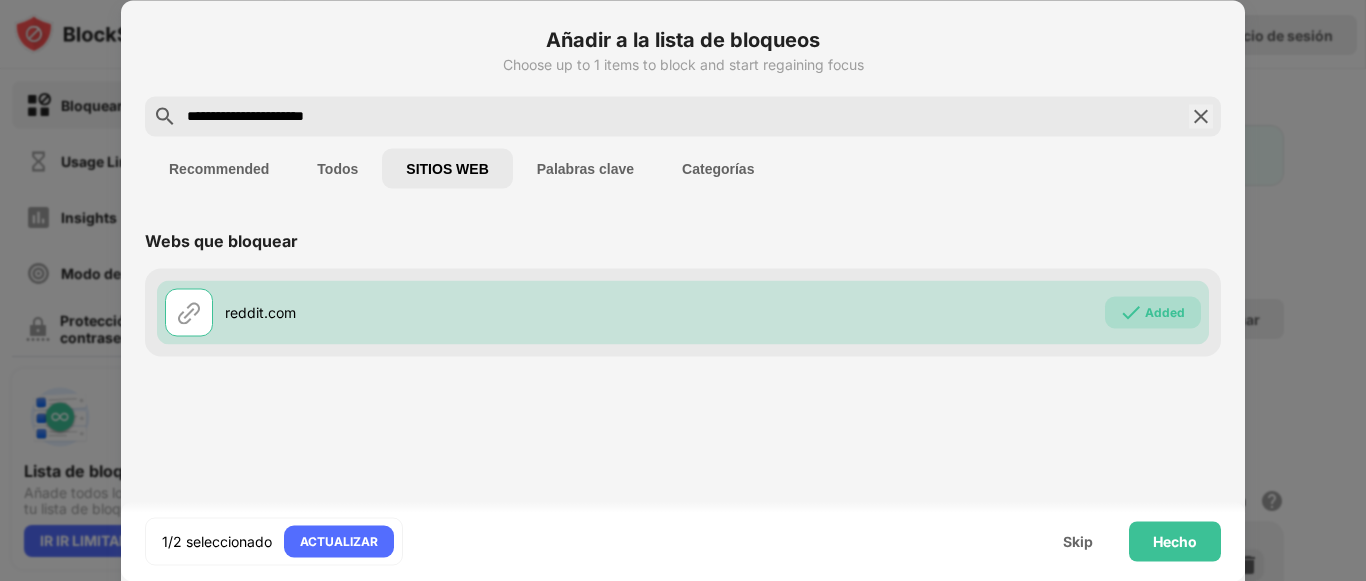 scroll, scrollTop: 0, scrollLeft: 0, axis: both 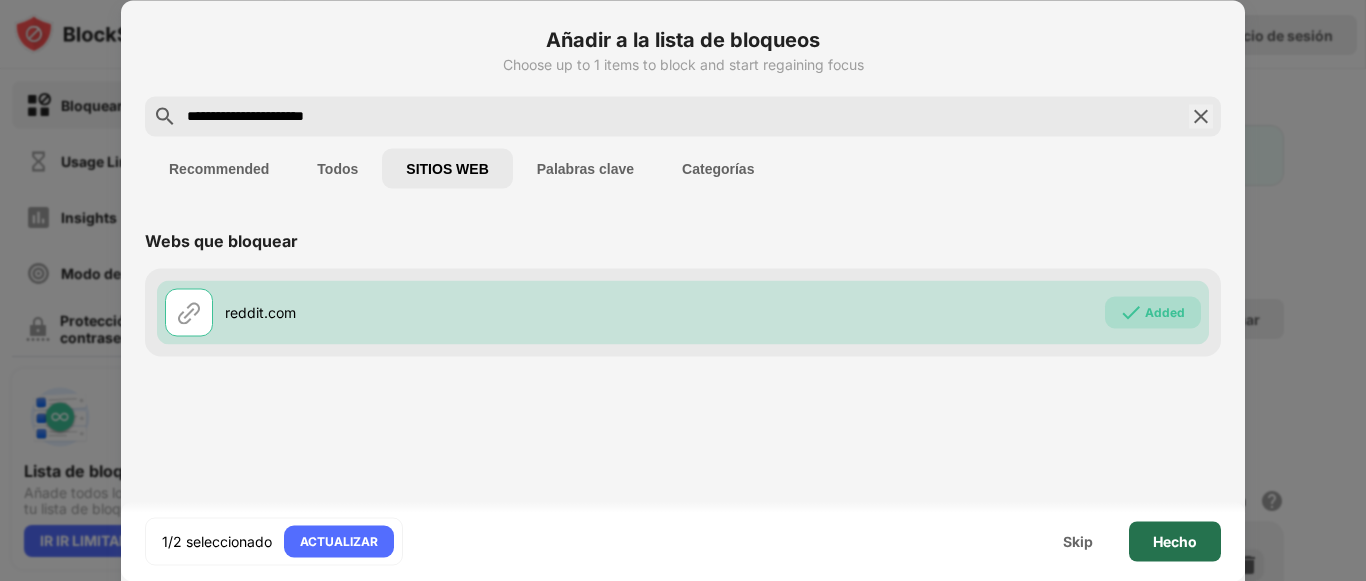 click on "Hecho" at bounding box center [1175, 541] 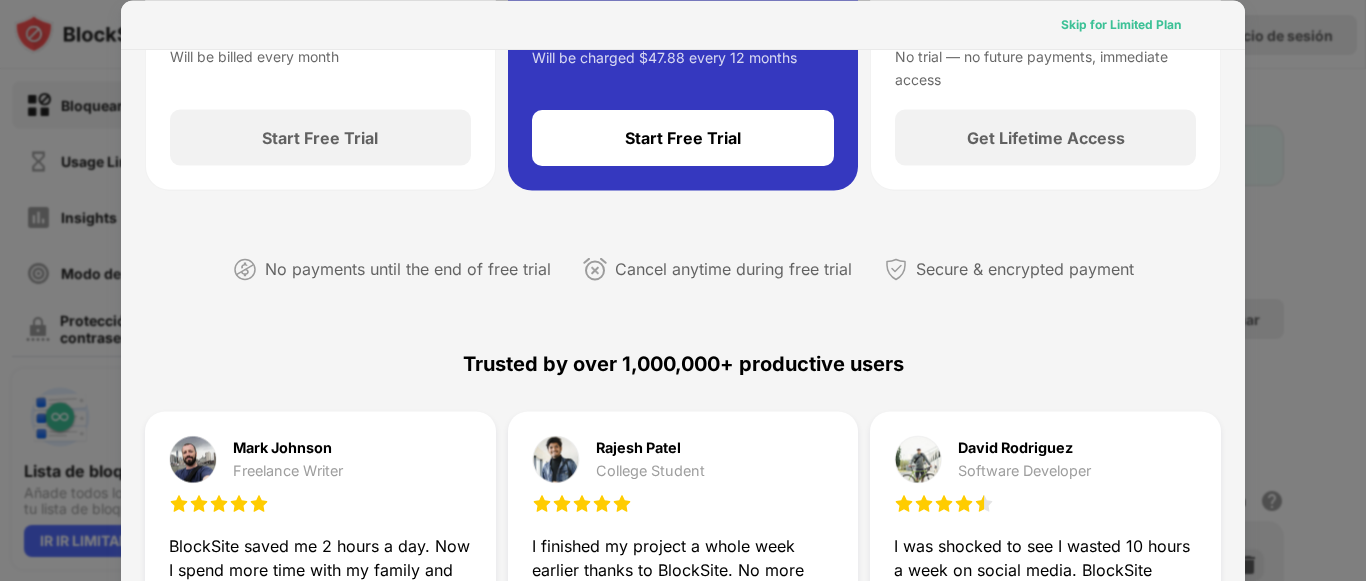 click on "Skip for Limited Plan" at bounding box center (1121, 24) 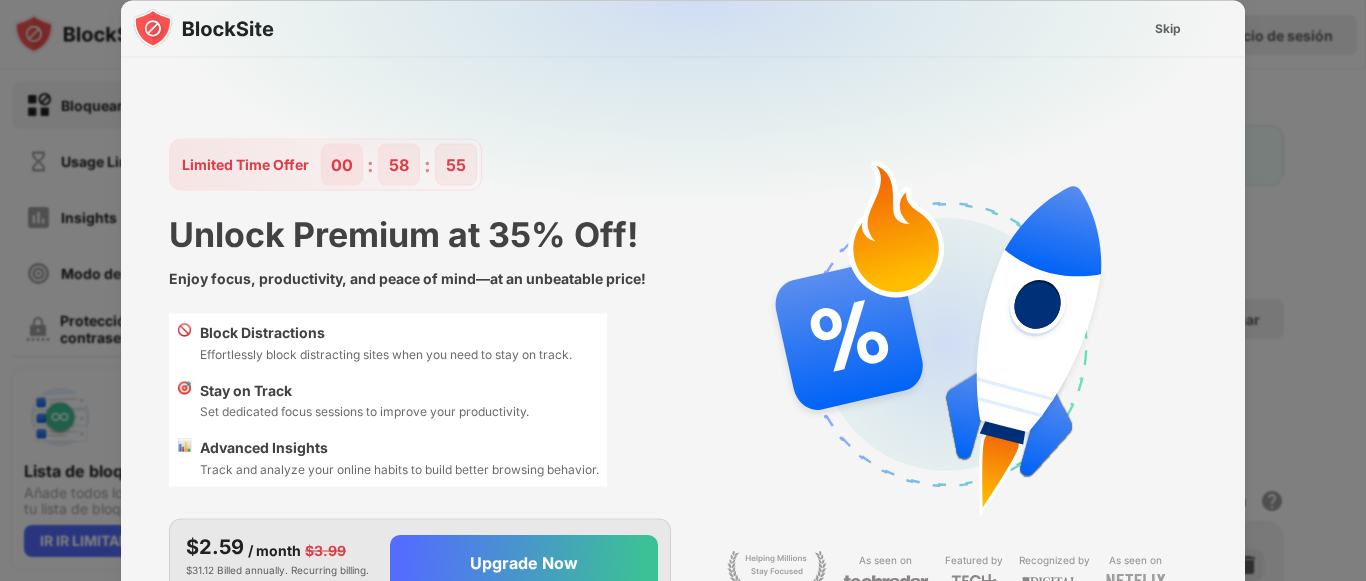 scroll, scrollTop: 0, scrollLeft: 0, axis: both 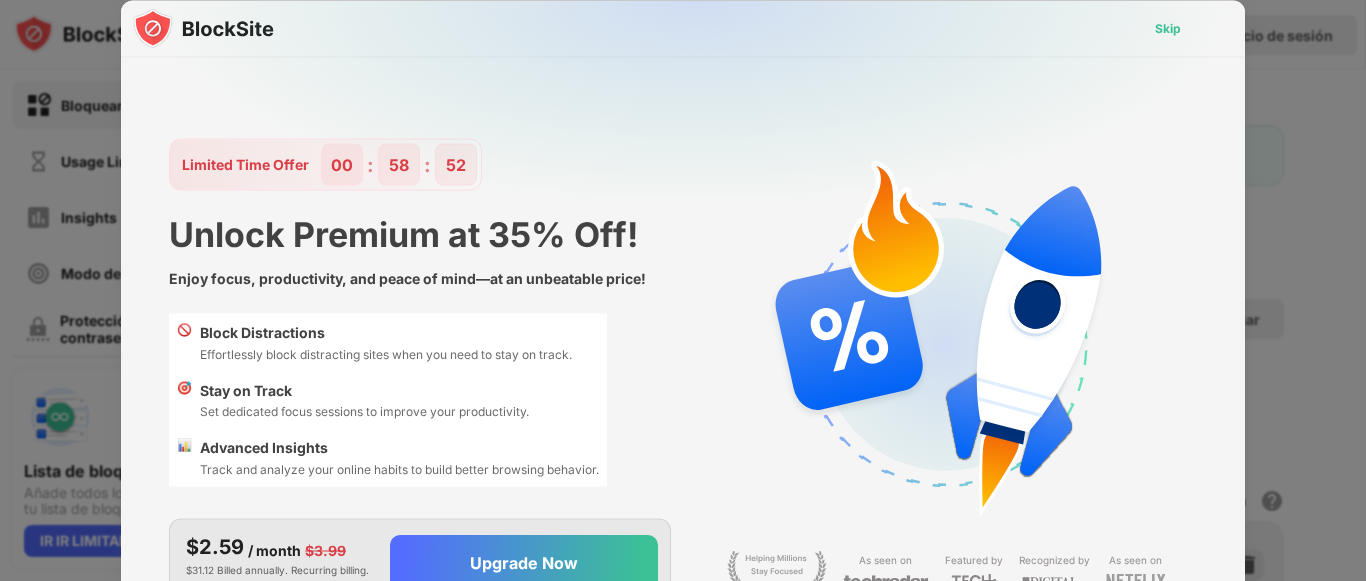 click on "Skip" at bounding box center [1168, 28] 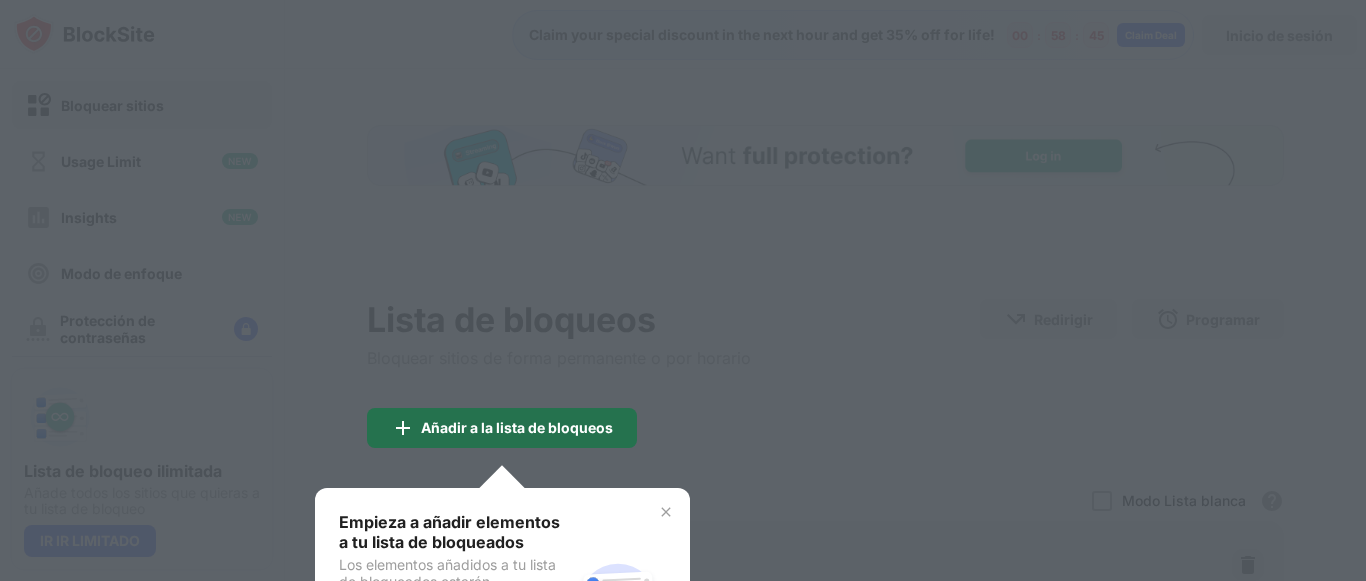 click on "Añadir a la lista de bloqueos" at bounding box center [517, 428] 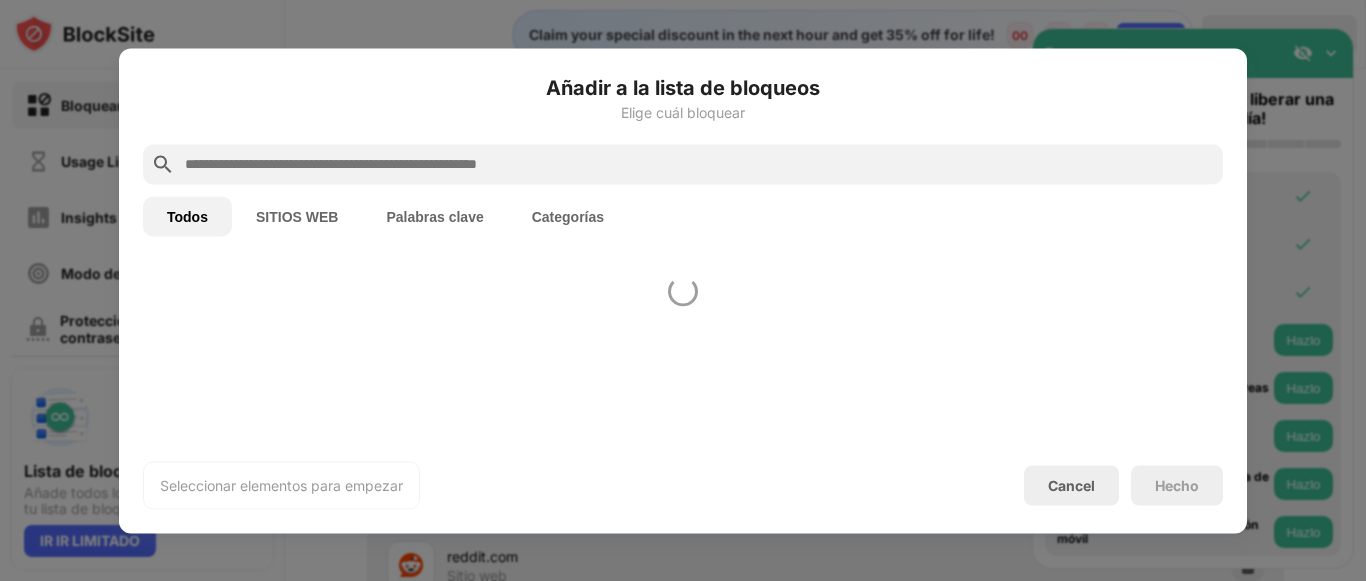 scroll, scrollTop: 0, scrollLeft: 0, axis: both 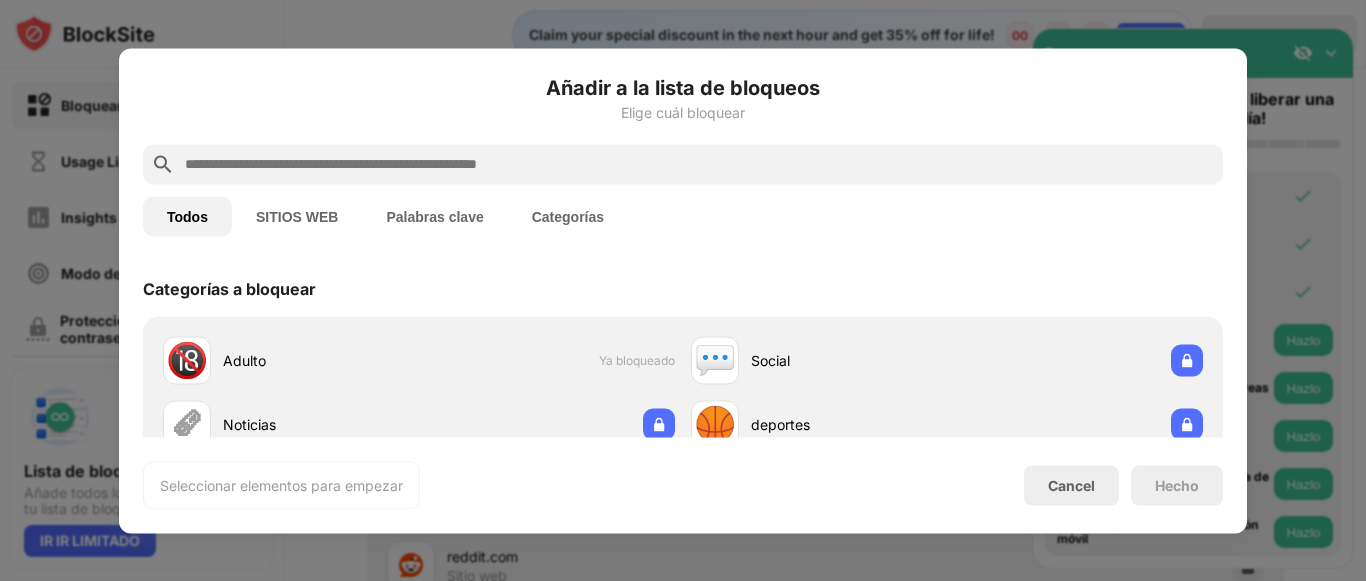 click on "SITIOS WEB" at bounding box center (297, 216) 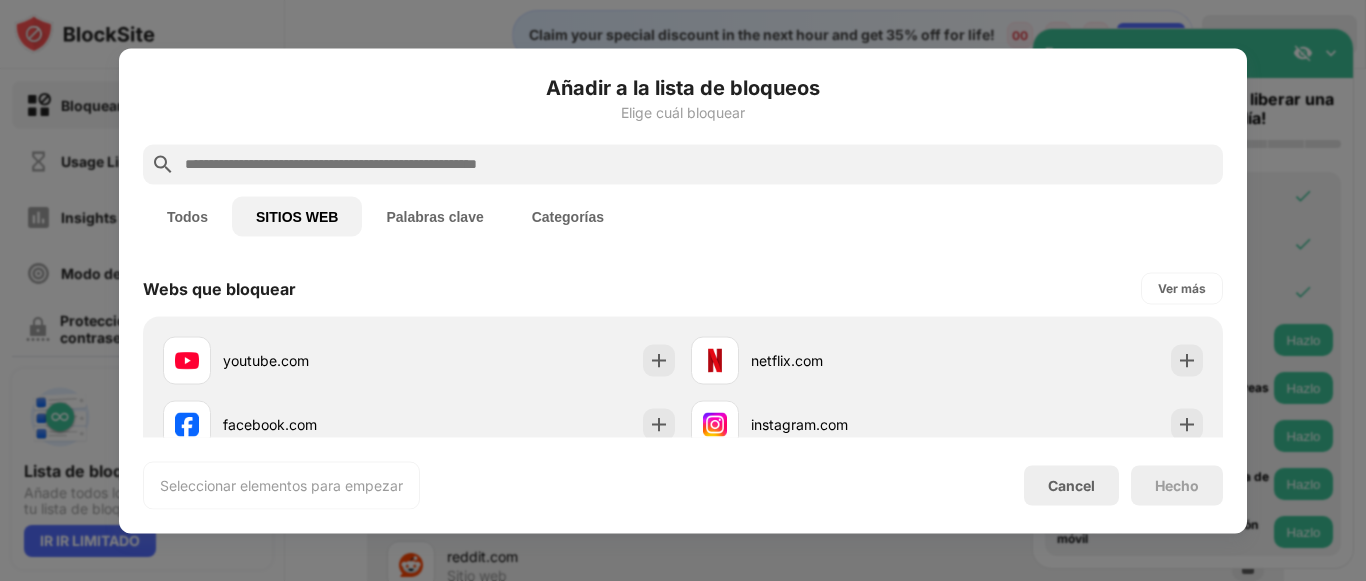click at bounding box center [699, 164] 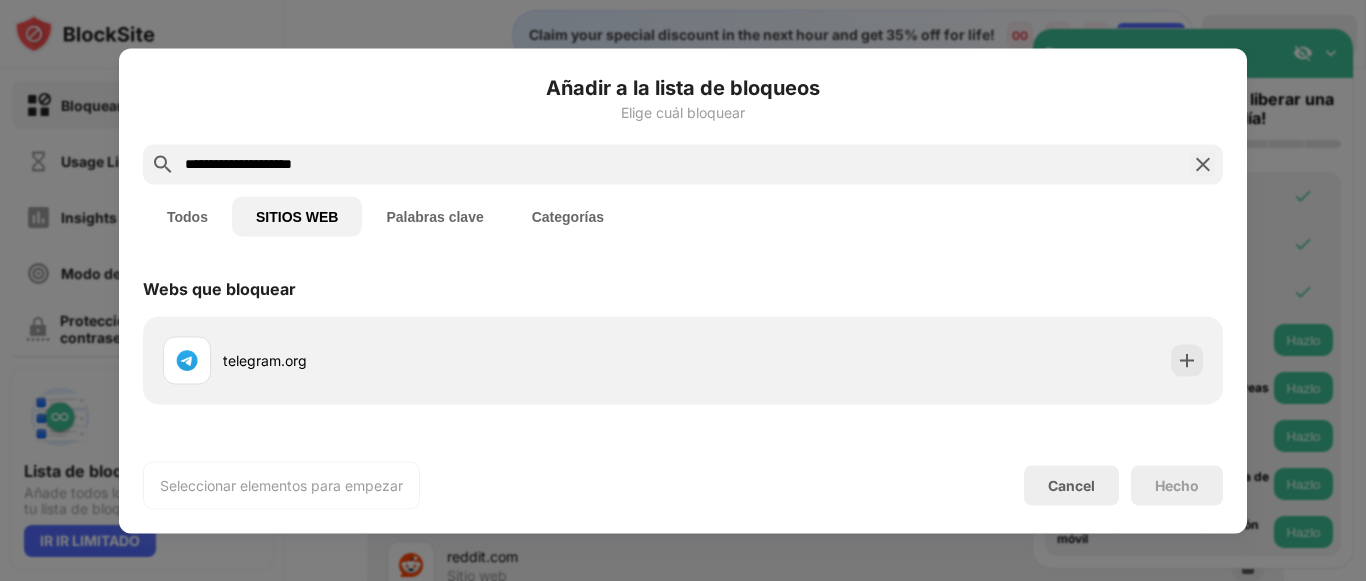type on "**********" 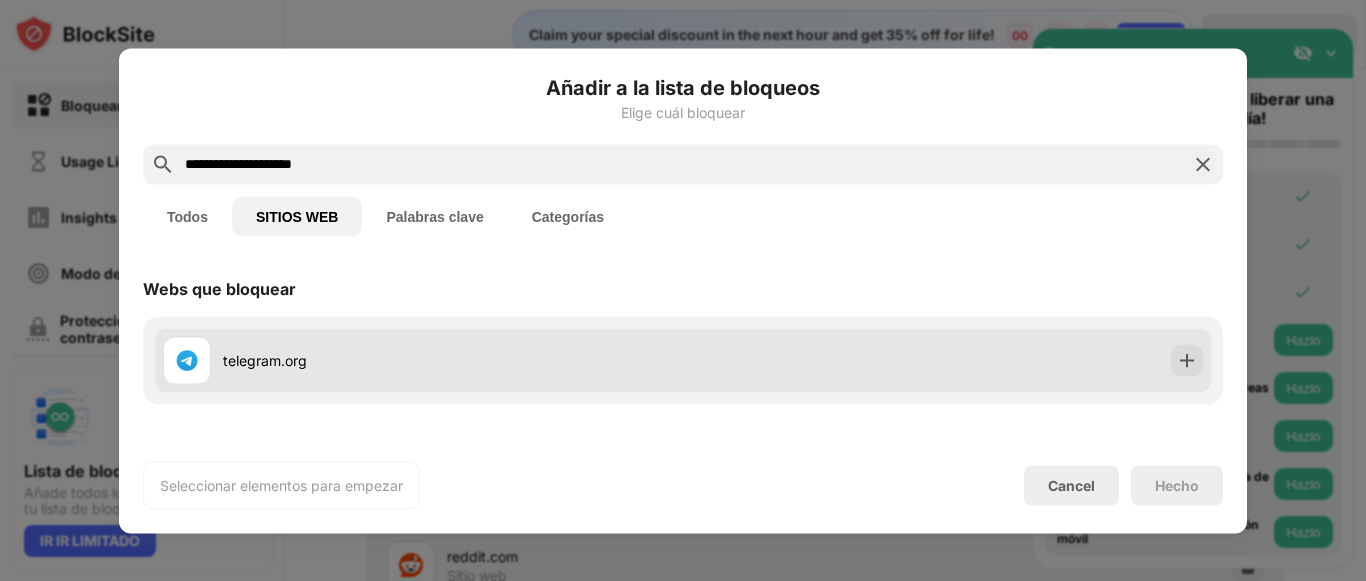 click on "telegram.org" at bounding box center (683, 360) 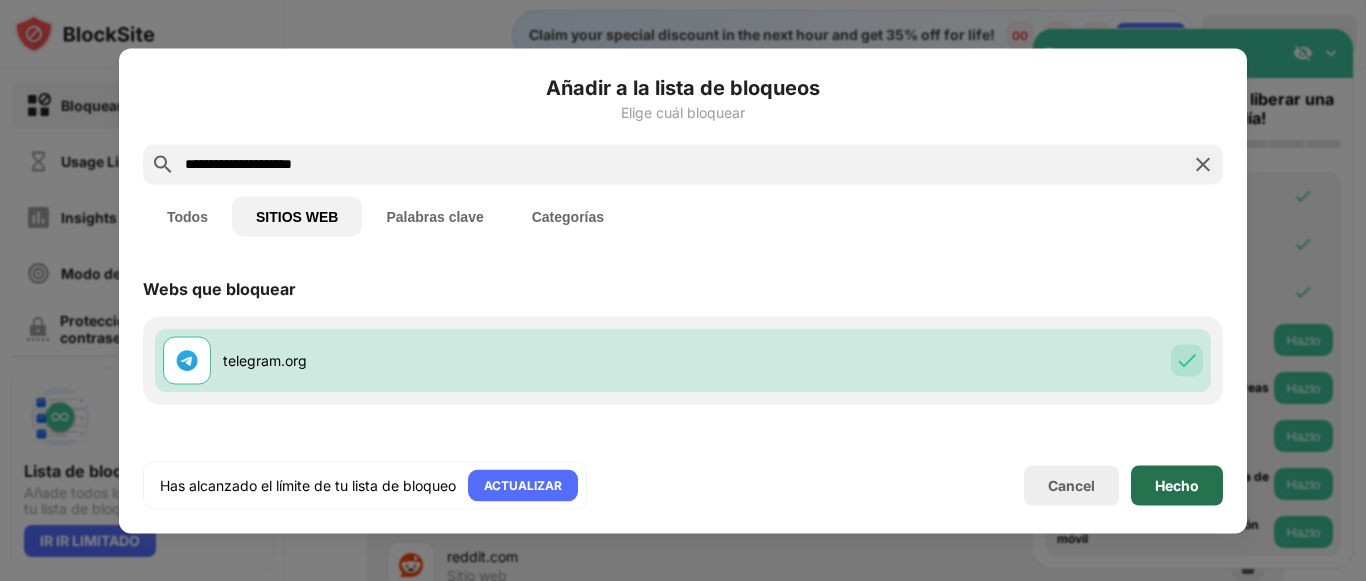 click on "Hecho" at bounding box center (1177, 485) 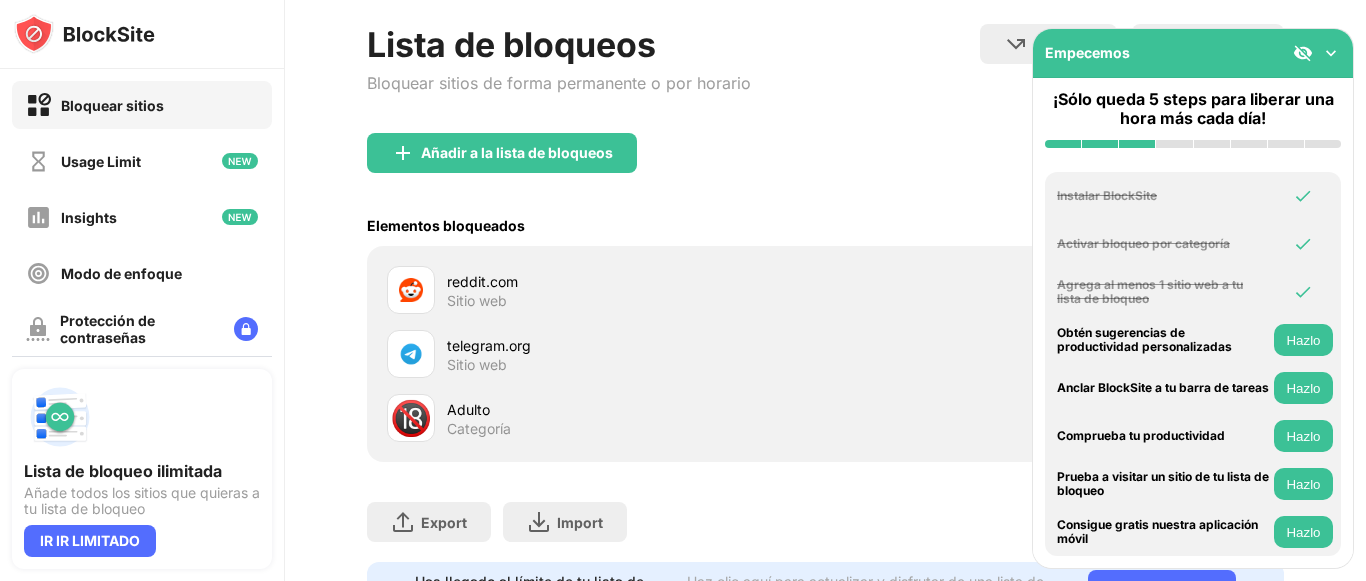 scroll, scrollTop: 0, scrollLeft: 0, axis: both 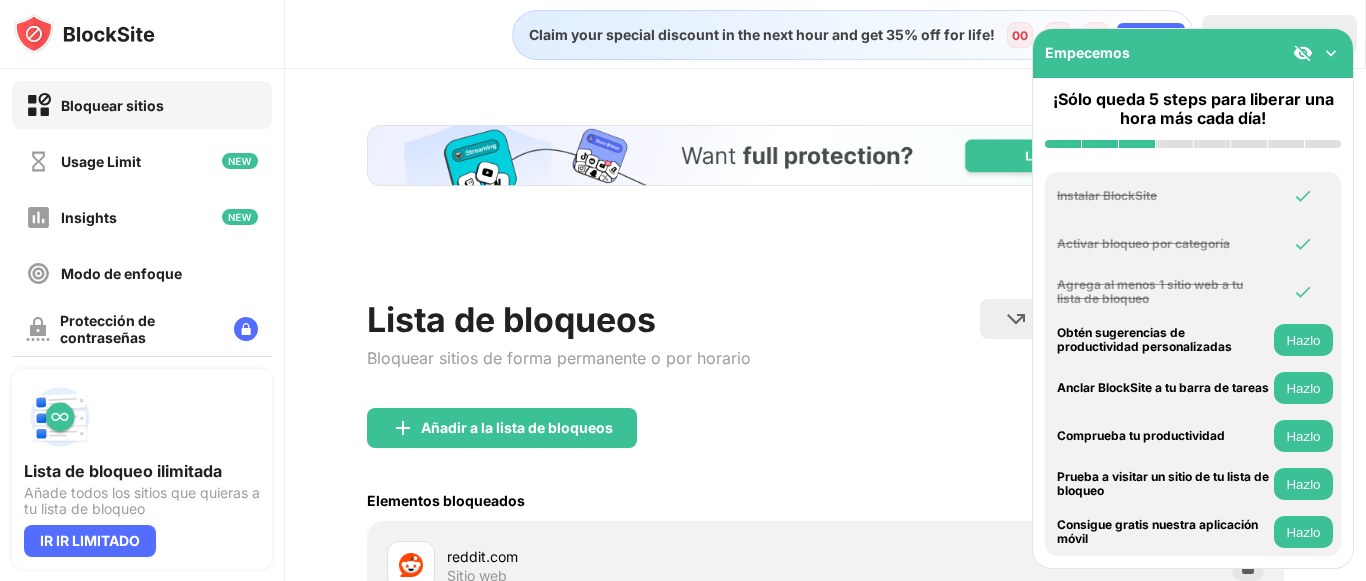 click at bounding box center (1331, 53) 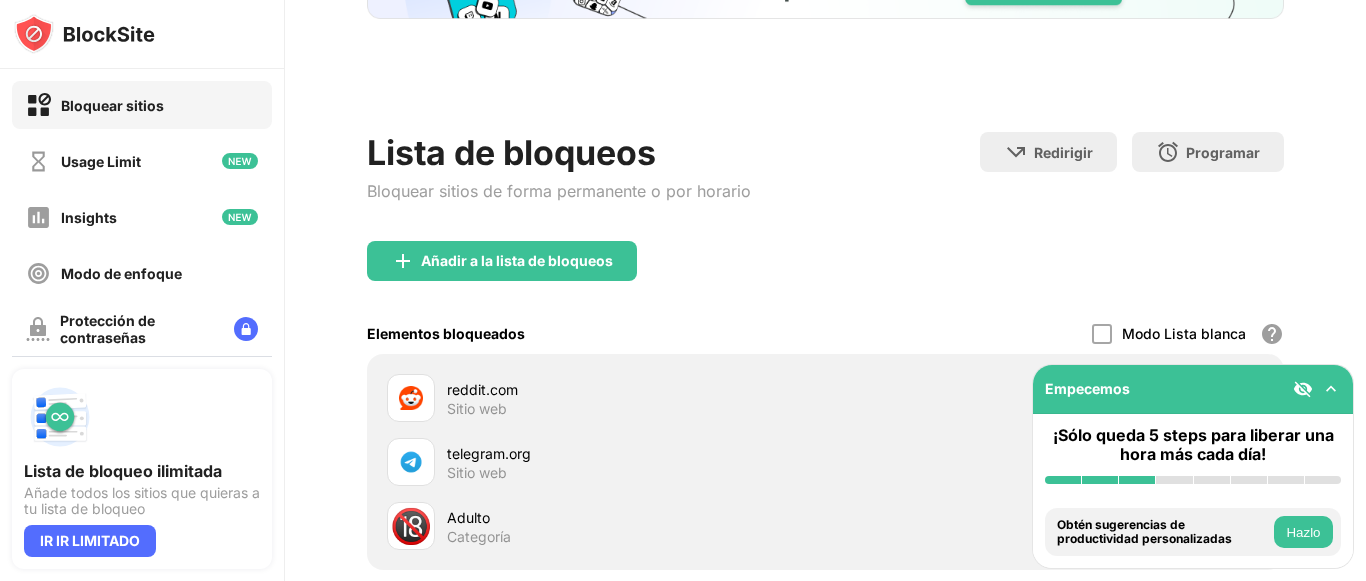 scroll, scrollTop: 166, scrollLeft: 13, axis: both 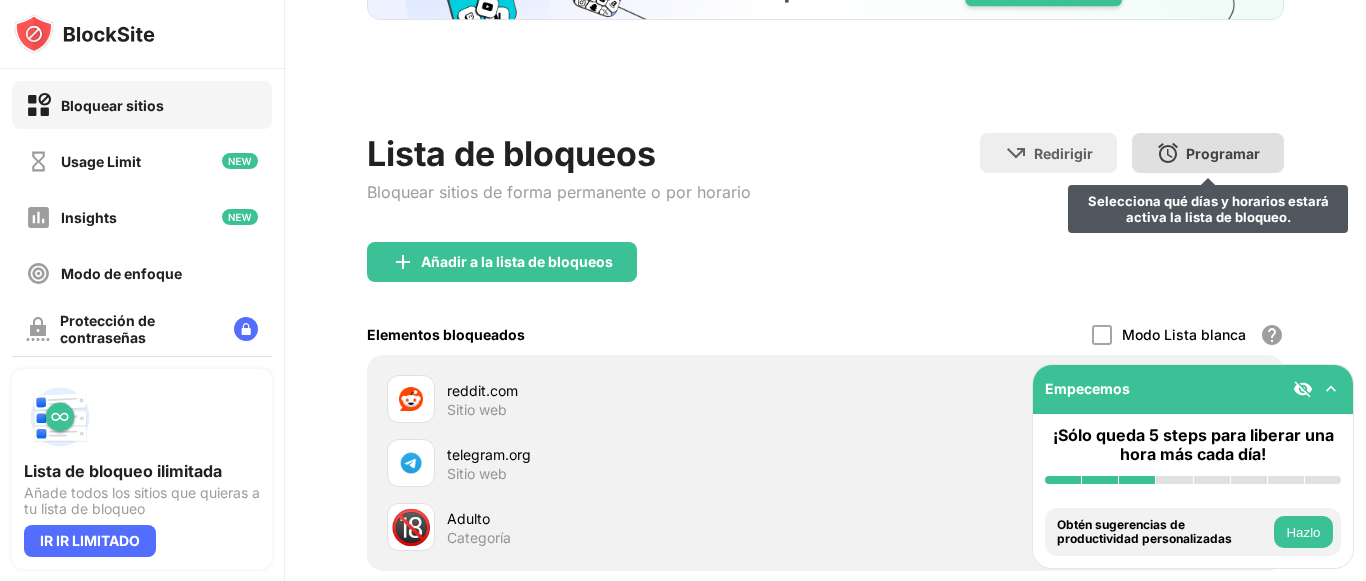 click on "Programar" at bounding box center [1223, 153] 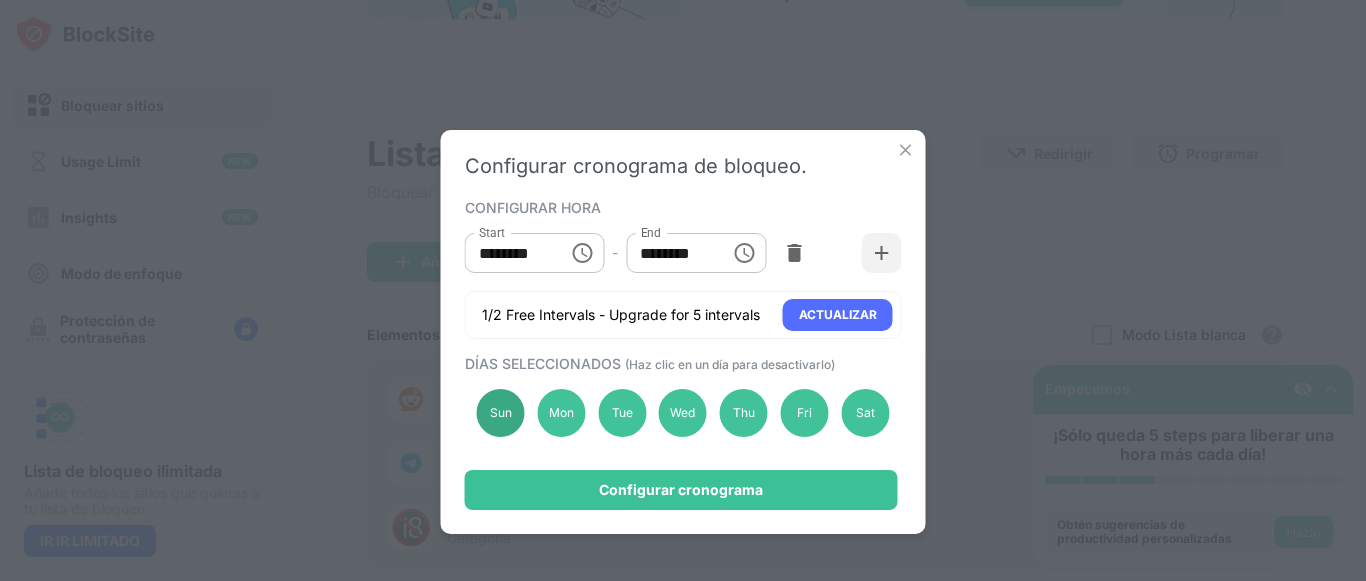 click on "Sun" at bounding box center (501, 413) 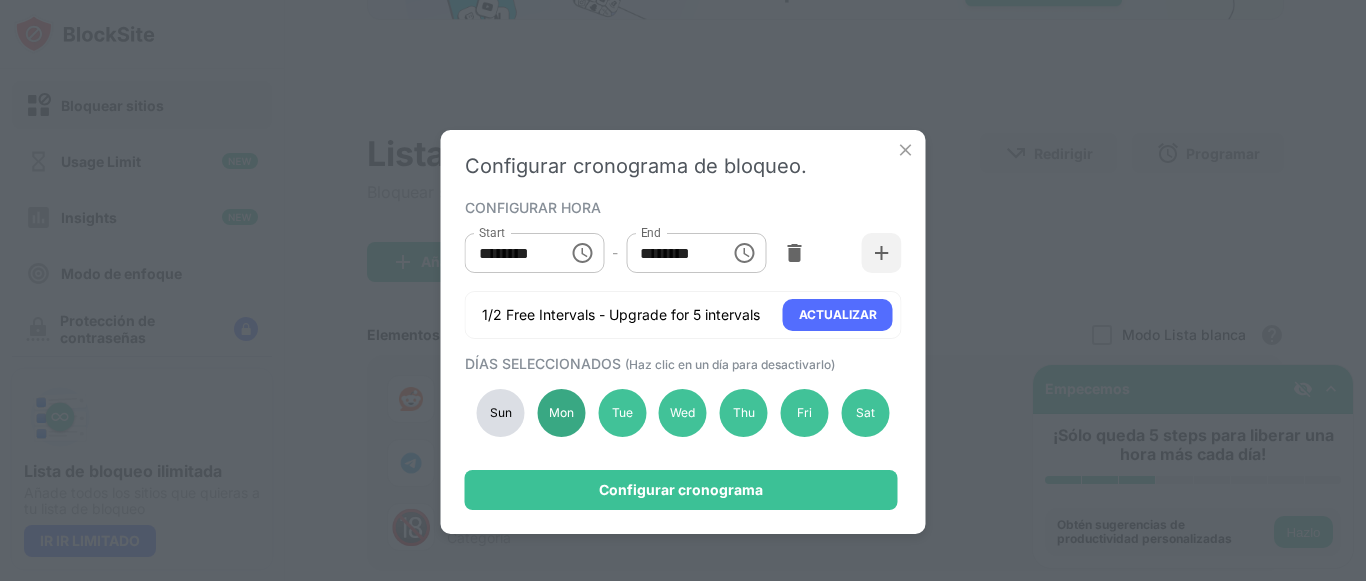 click on "Mon" at bounding box center (561, 413) 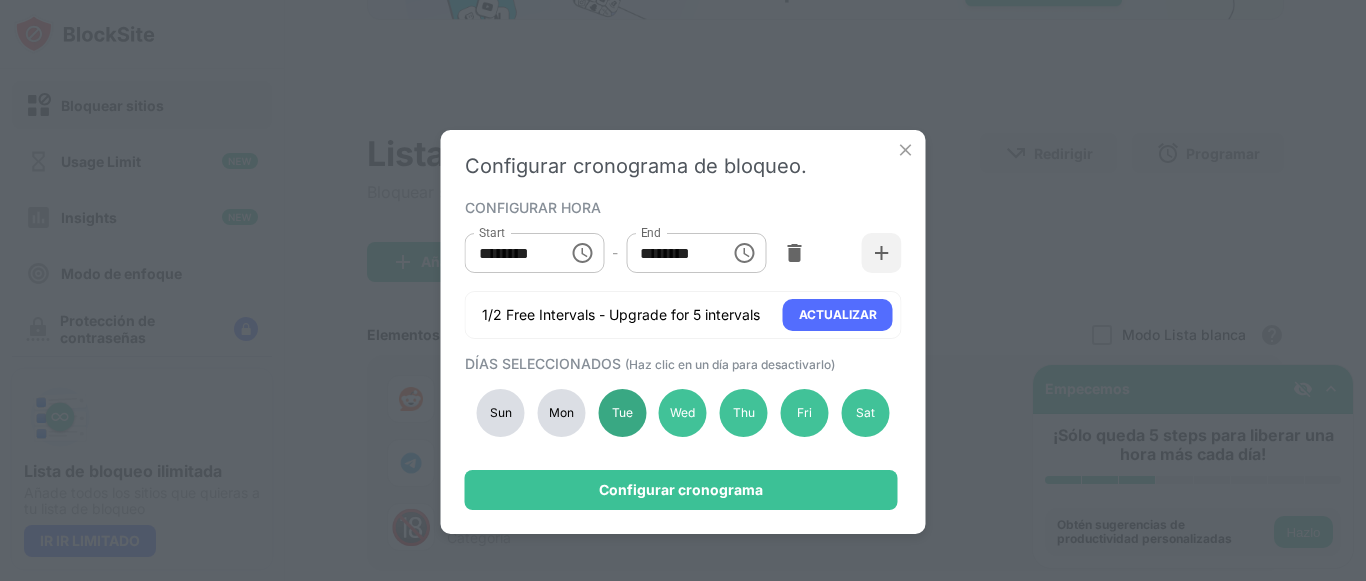 click on "Tue" at bounding box center (622, 413) 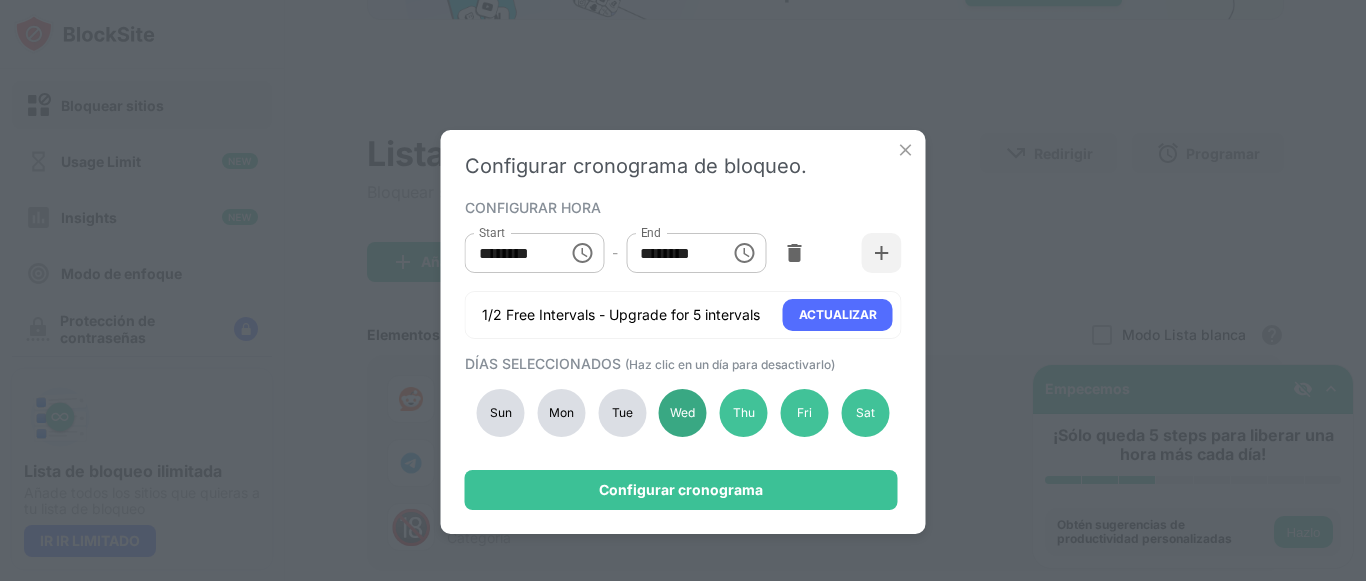 click on "Wed" at bounding box center (683, 413) 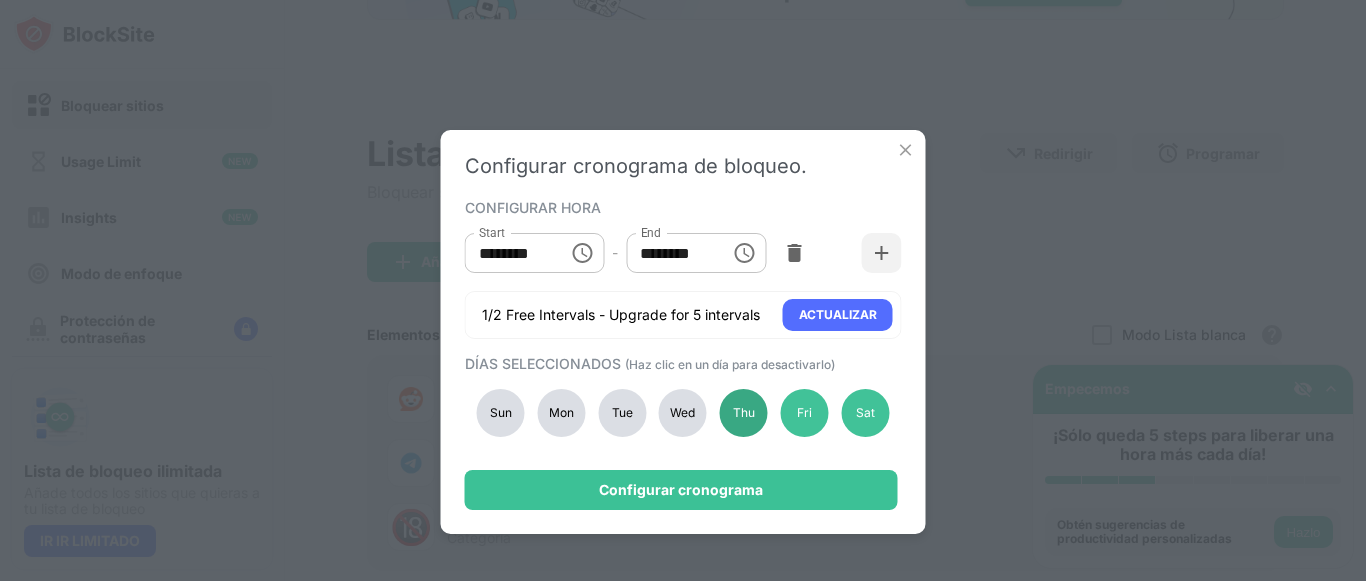 click on "Thu" at bounding box center [744, 413] 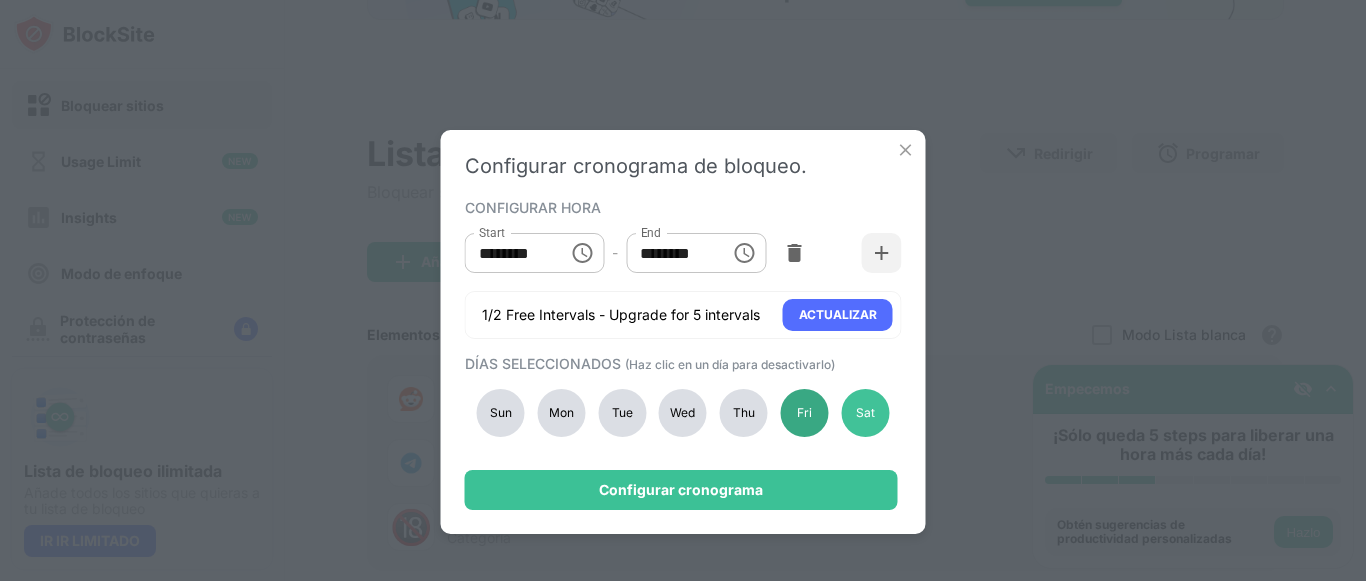 click on "Fri" at bounding box center [805, 413] 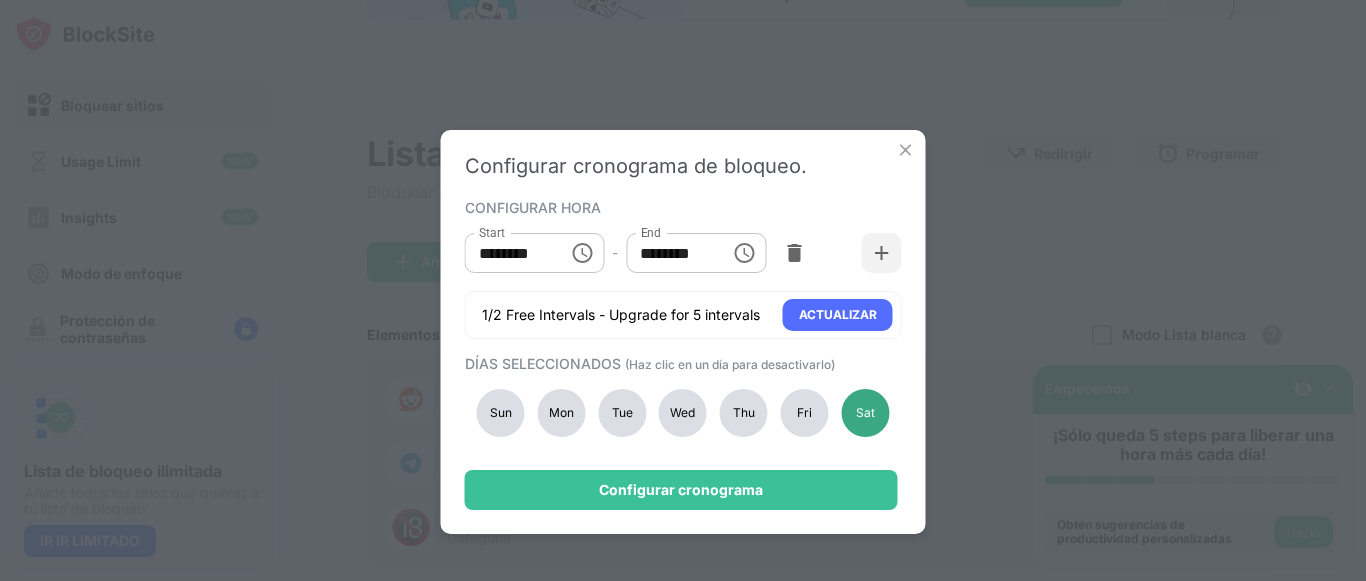 click on "Sat" at bounding box center (865, 413) 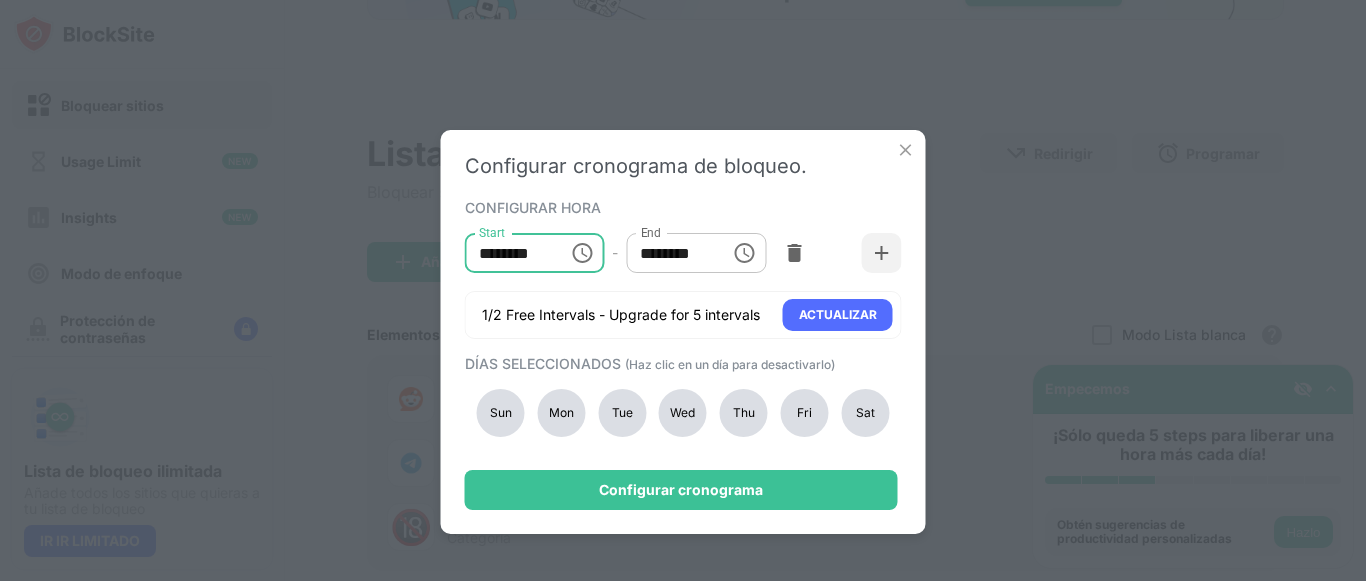 click on "********" at bounding box center (510, 253) 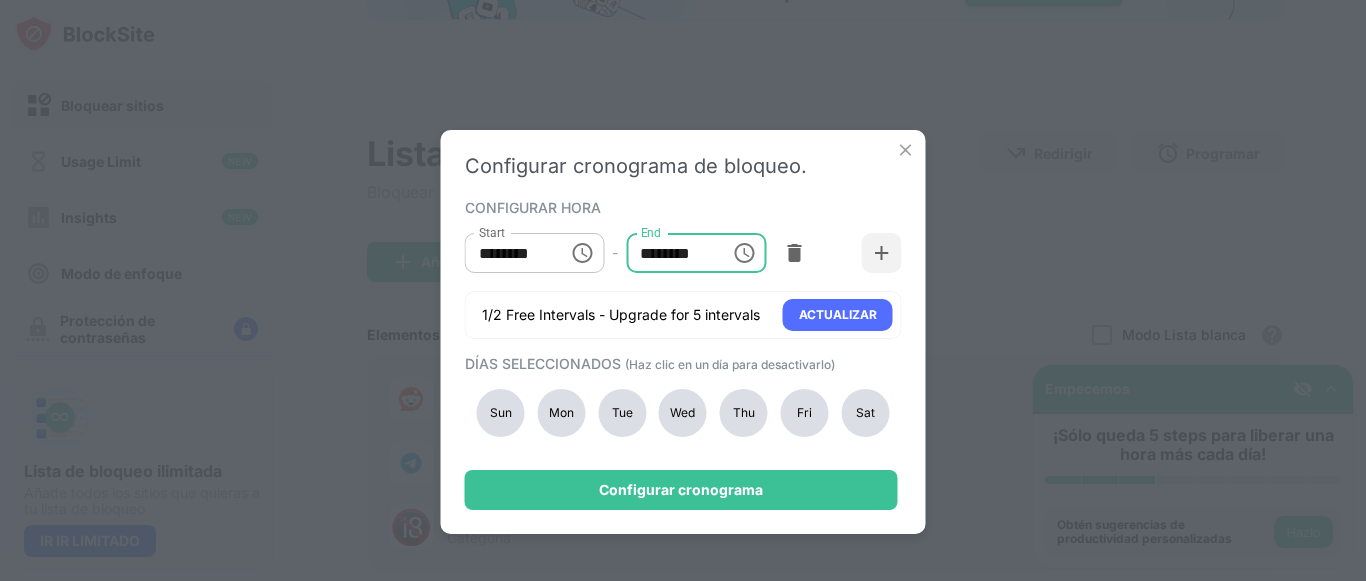 click on "********" at bounding box center [671, 253] 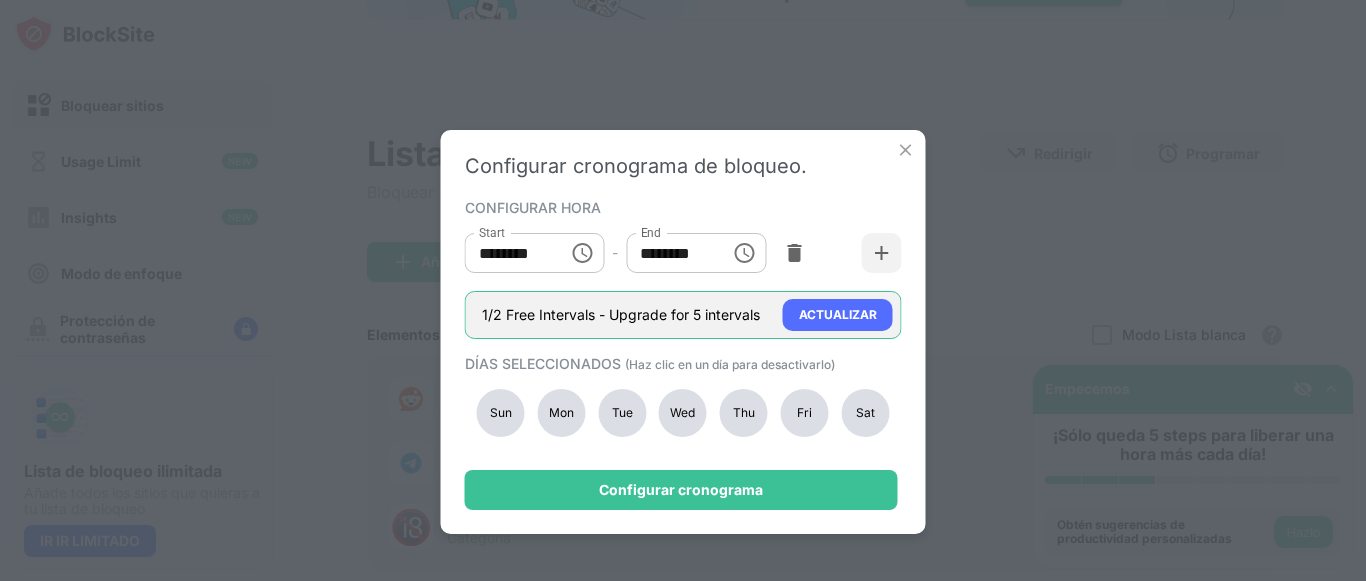 click on "1/2 Free Intervals - Upgrade for 5 intervals ACTUALIZAR" at bounding box center (683, 315) 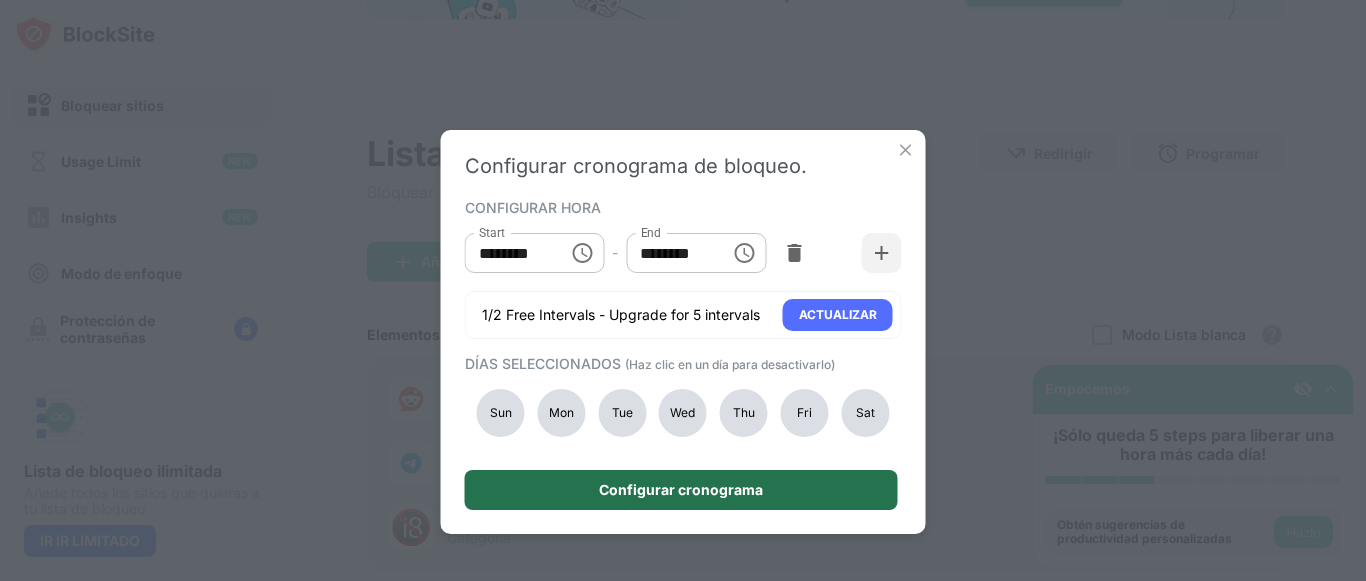 click on "Configurar cronograma" at bounding box center (681, 490) 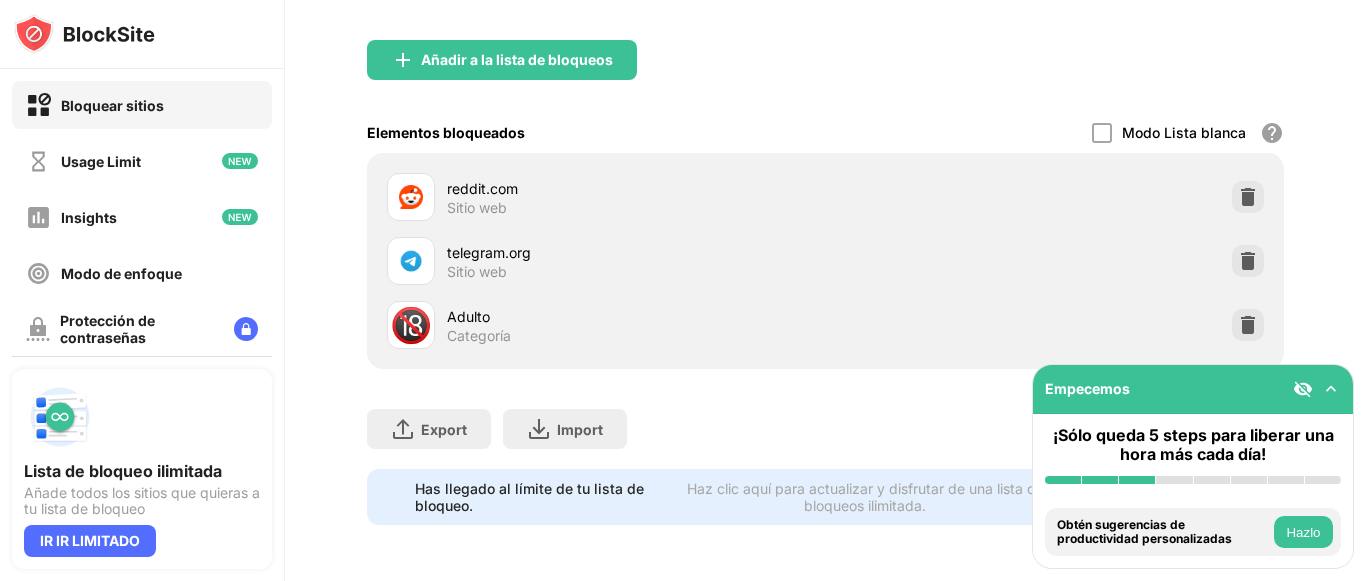 scroll, scrollTop: 0, scrollLeft: 13, axis: horizontal 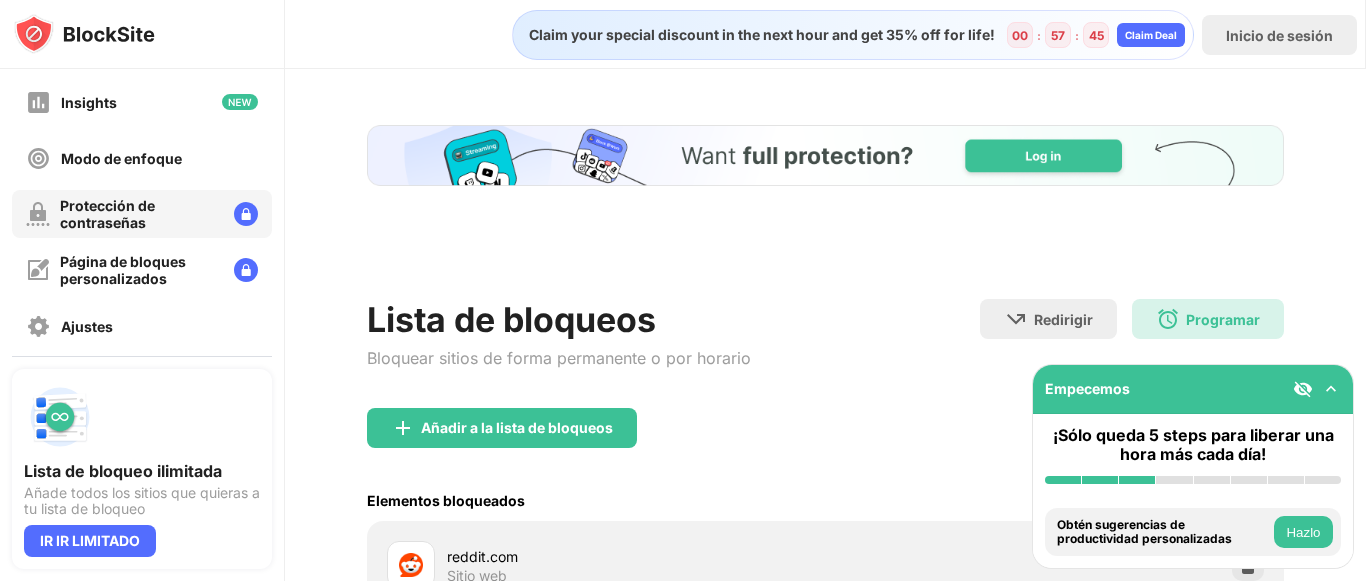 click on "Protección de contraseñas" at bounding box center [139, 214] 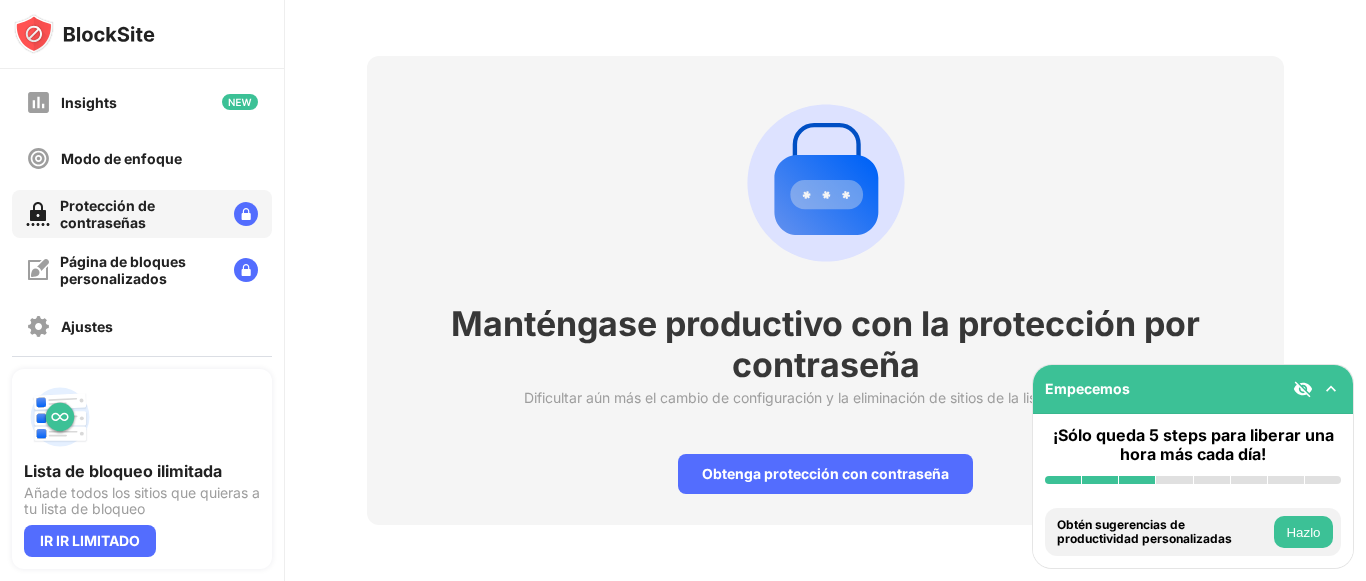 scroll, scrollTop: 84, scrollLeft: 15, axis: both 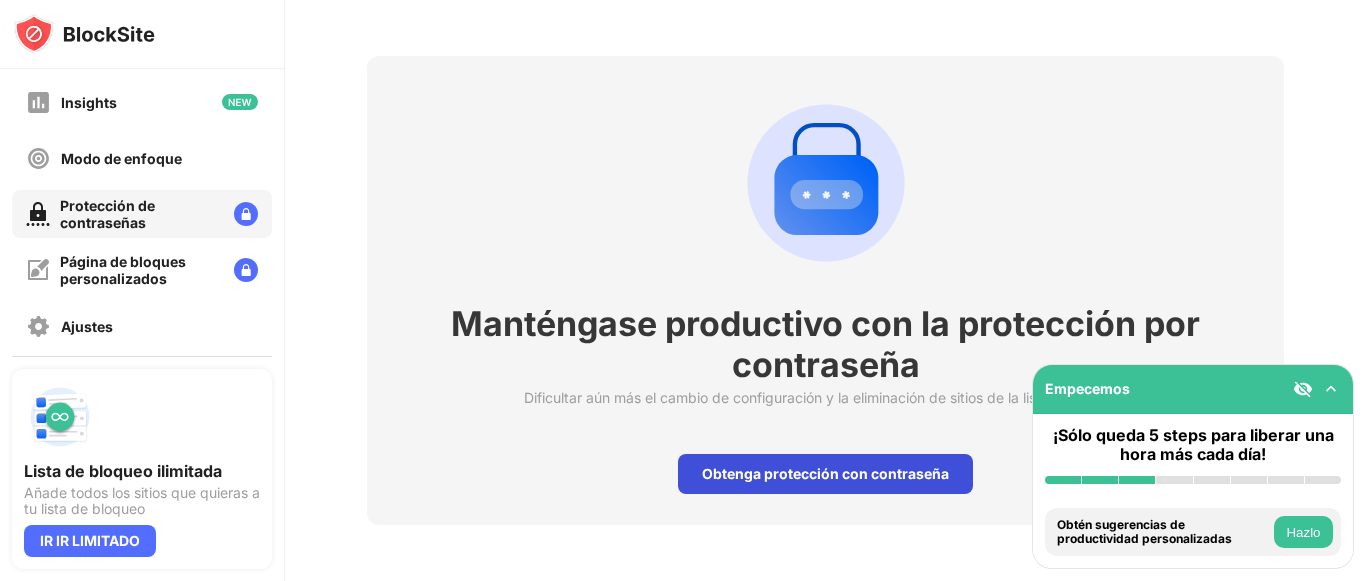 click on "Obtenga protección con contraseña" at bounding box center [825, 474] 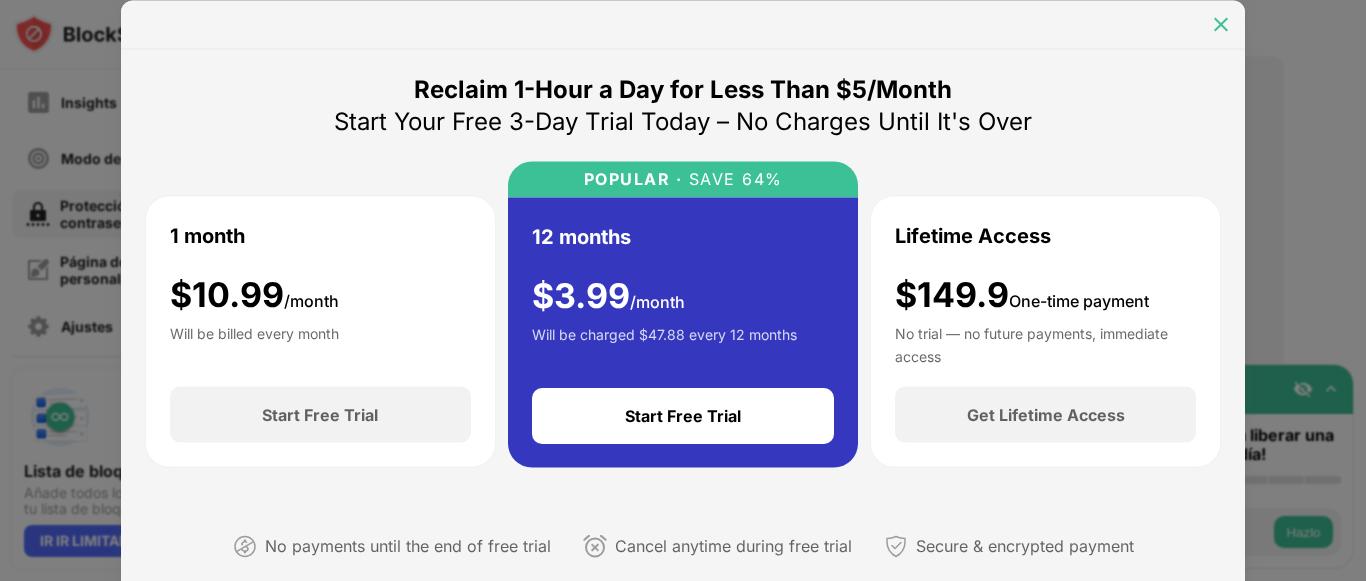 click at bounding box center [1221, 24] 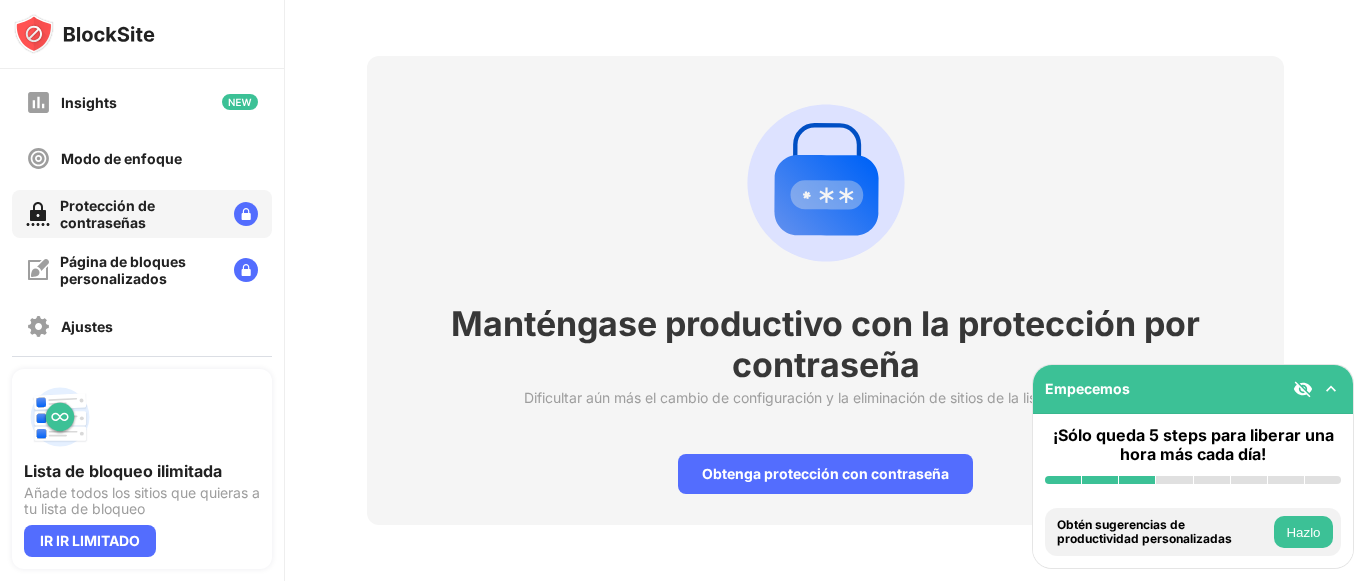 scroll, scrollTop: 27, scrollLeft: 15, axis: both 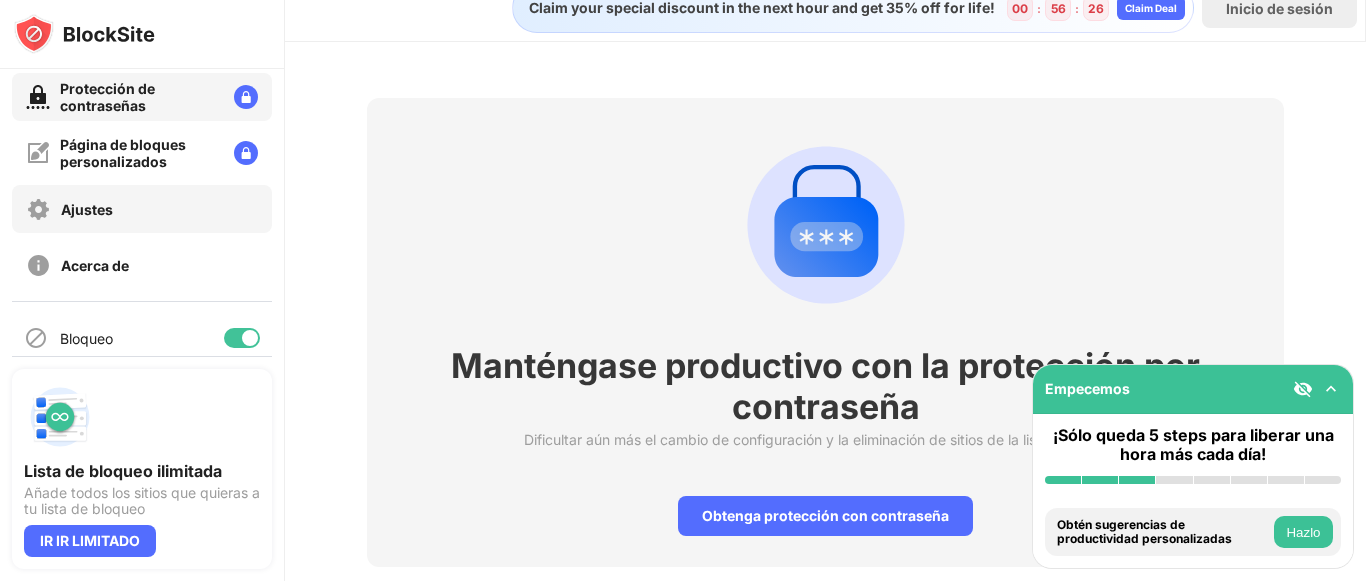 click on "Ajustes" at bounding box center [142, 209] 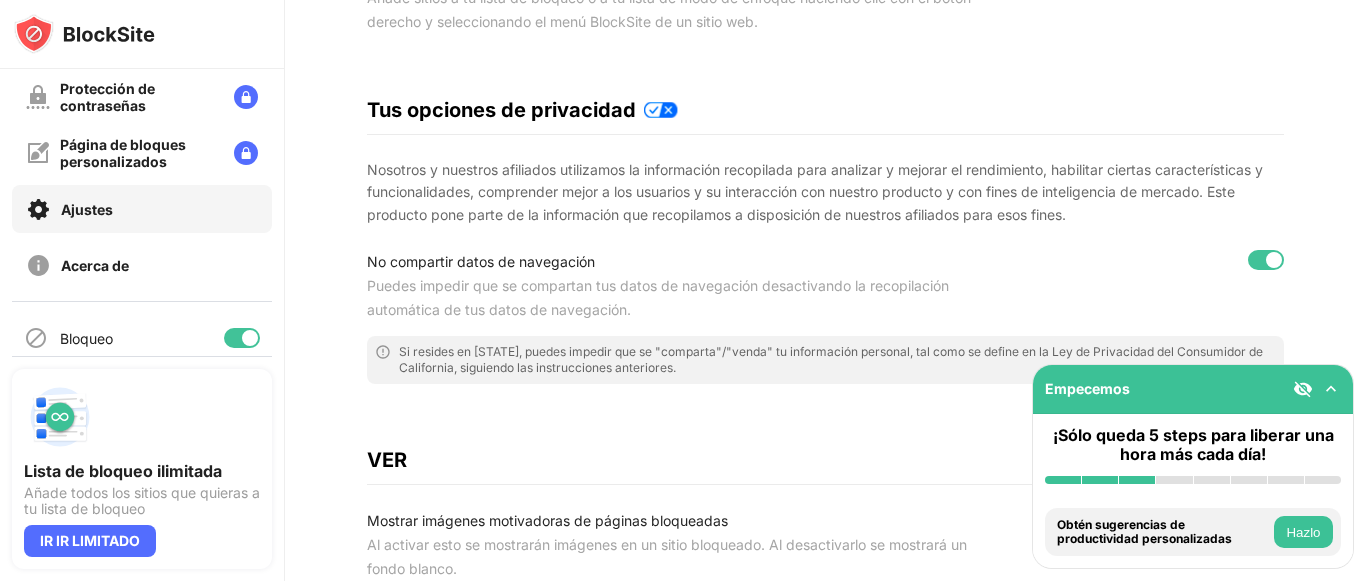 scroll, scrollTop: 0, scrollLeft: 15, axis: horizontal 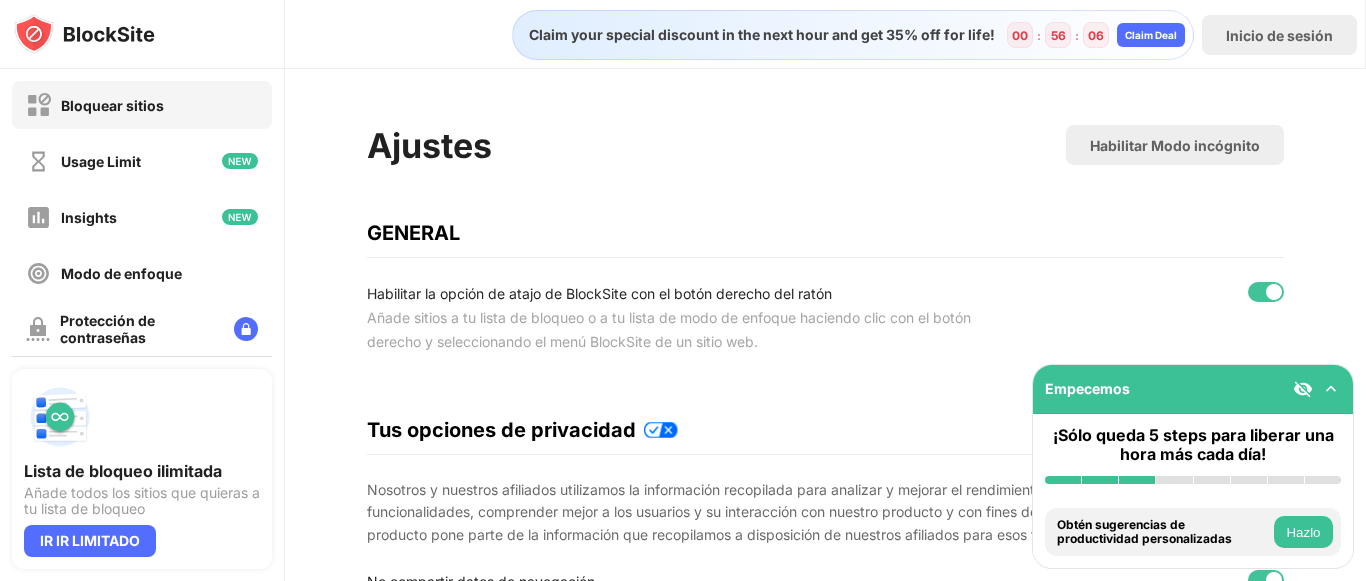 click on "Bloquear sitios" at bounding box center [142, 105] 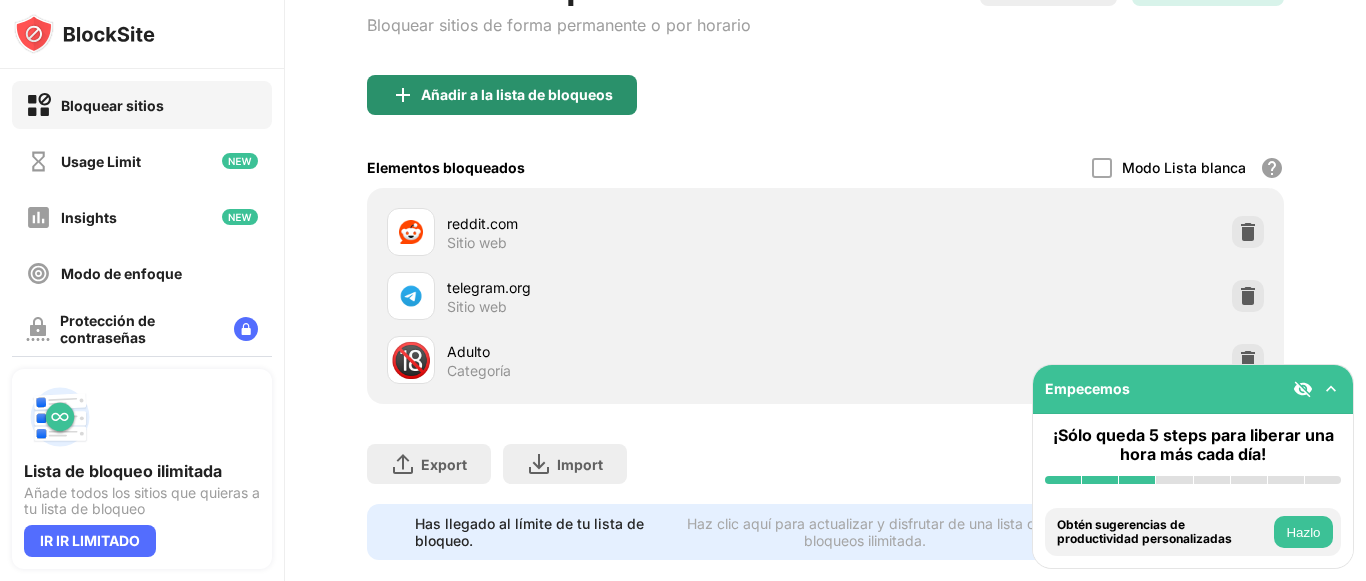 scroll, scrollTop: 209, scrollLeft: 15, axis: both 